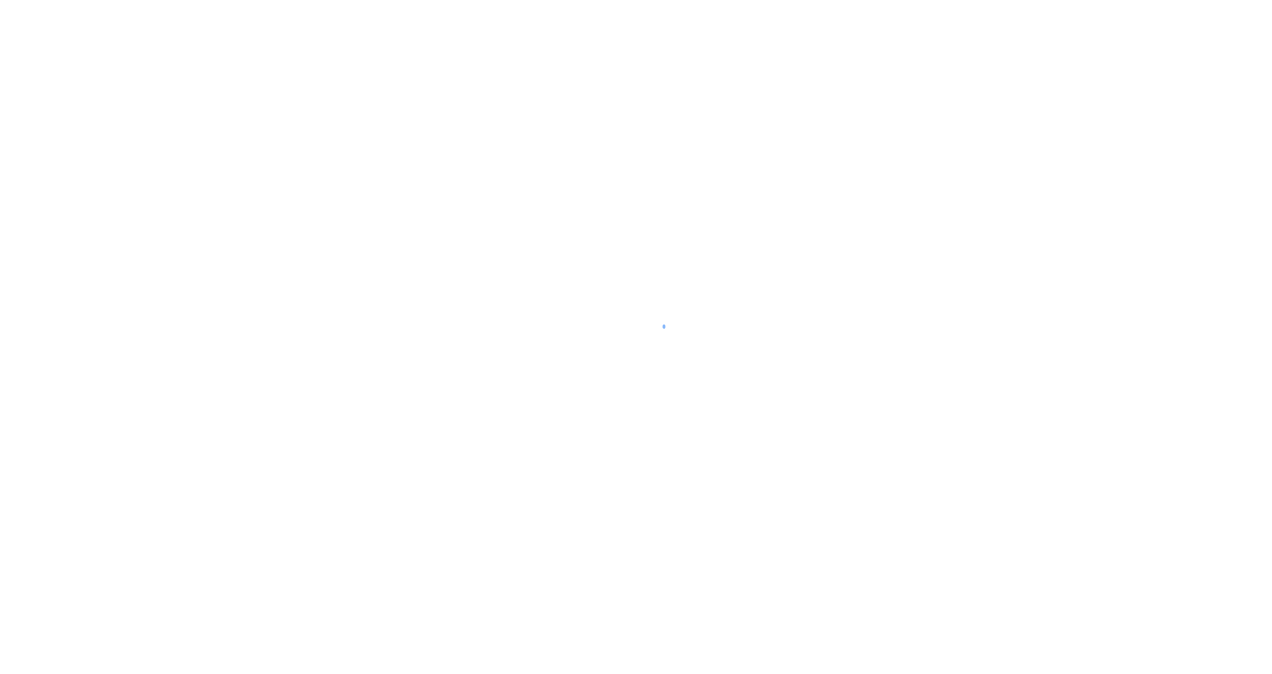 scroll, scrollTop: 0, scrollLeft: 0, axis: both 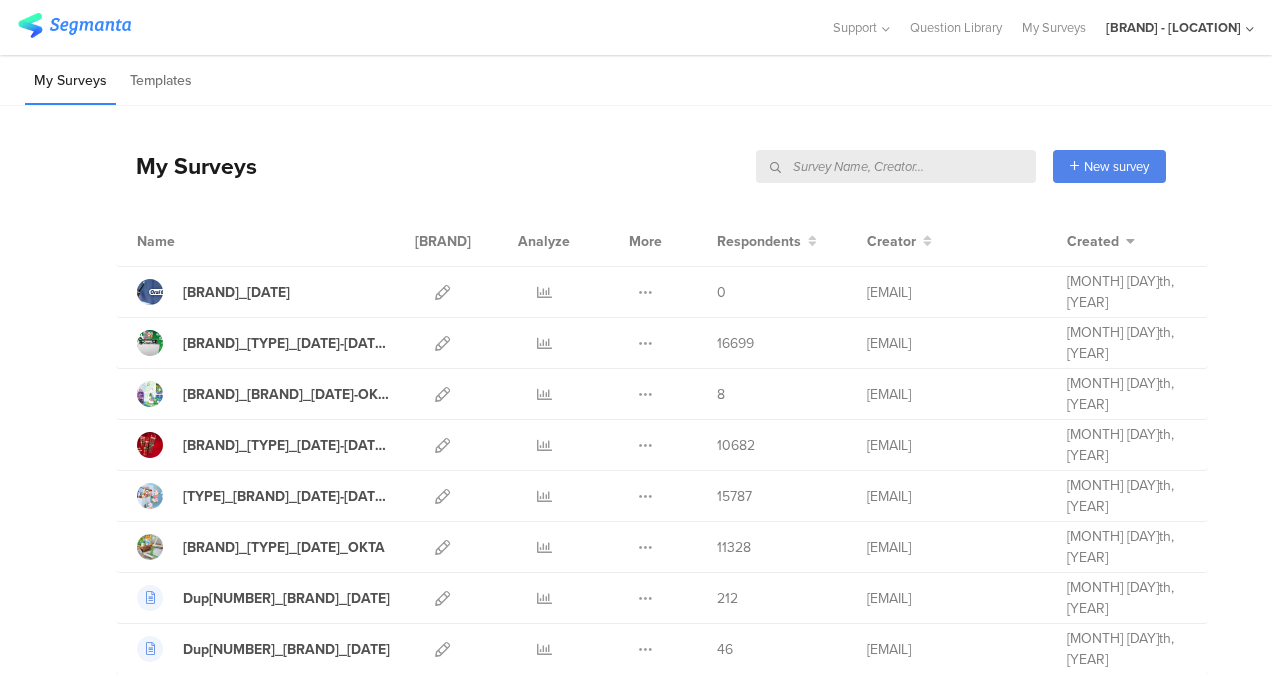 click at bounding box center (896, 166) 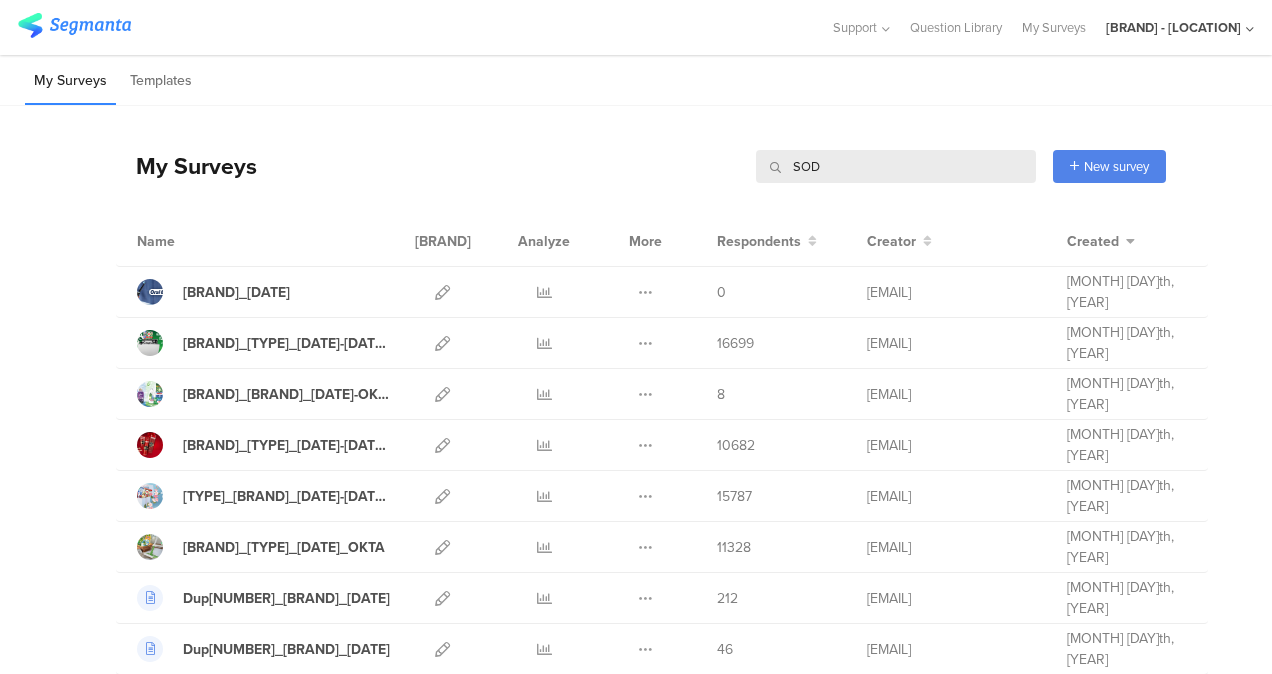 type on "SOD" 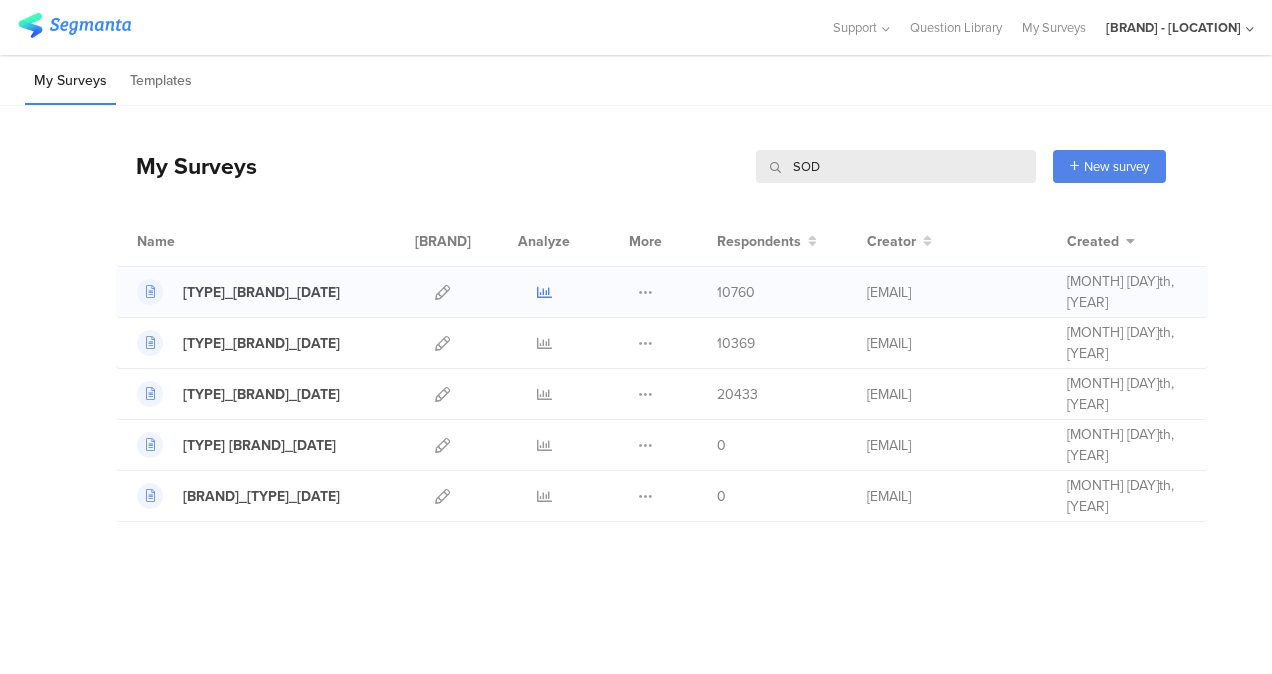 click at bounding box center (544, 292) 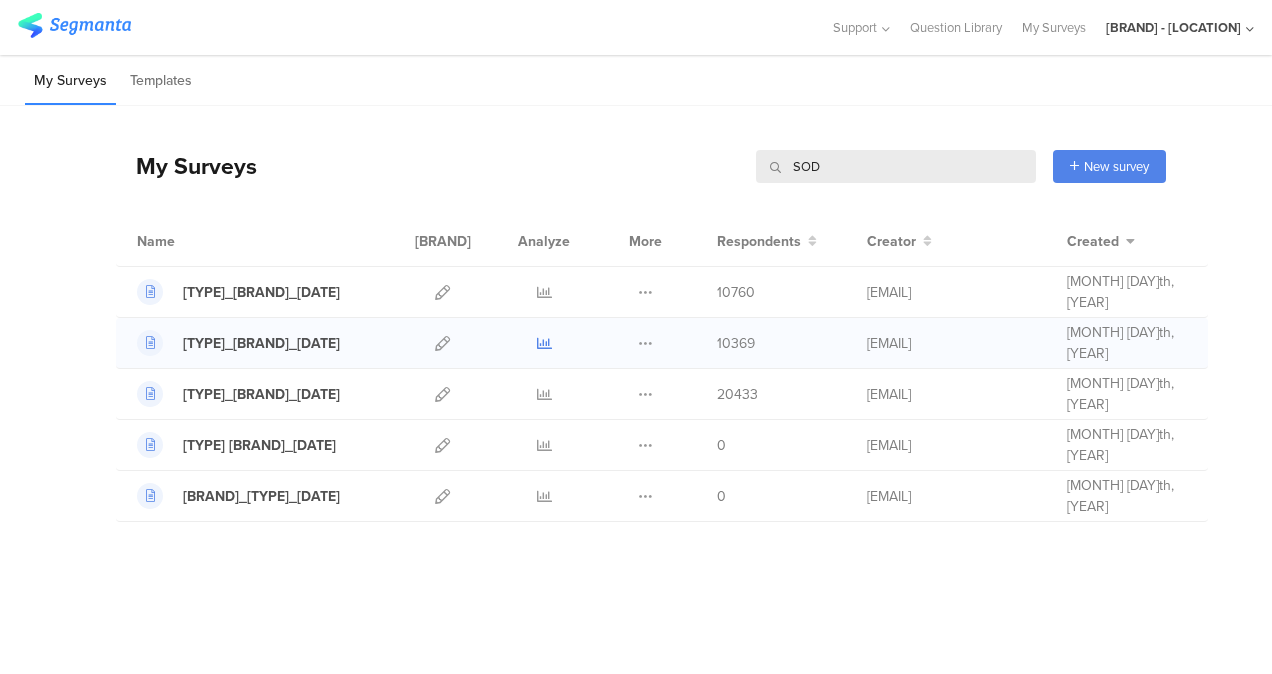 click at bounding box center [544, 343] 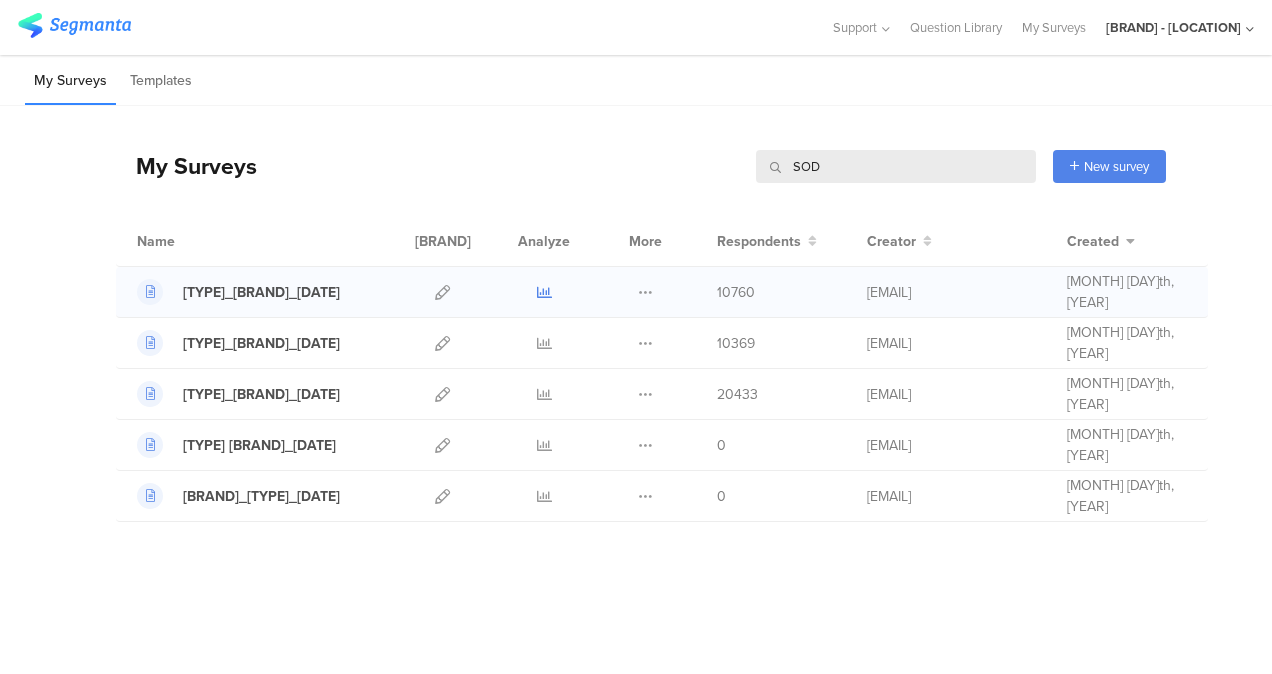 click at bounding box center [544, 292] 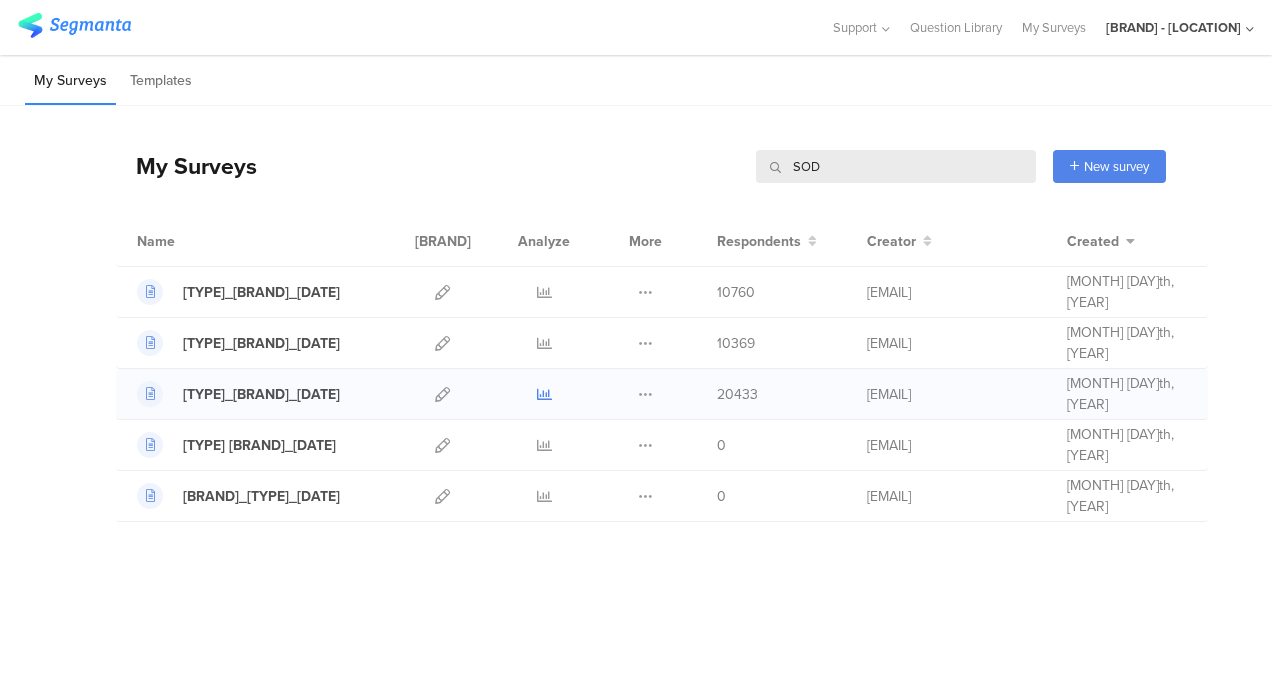 click at bounding box center (544, 394) 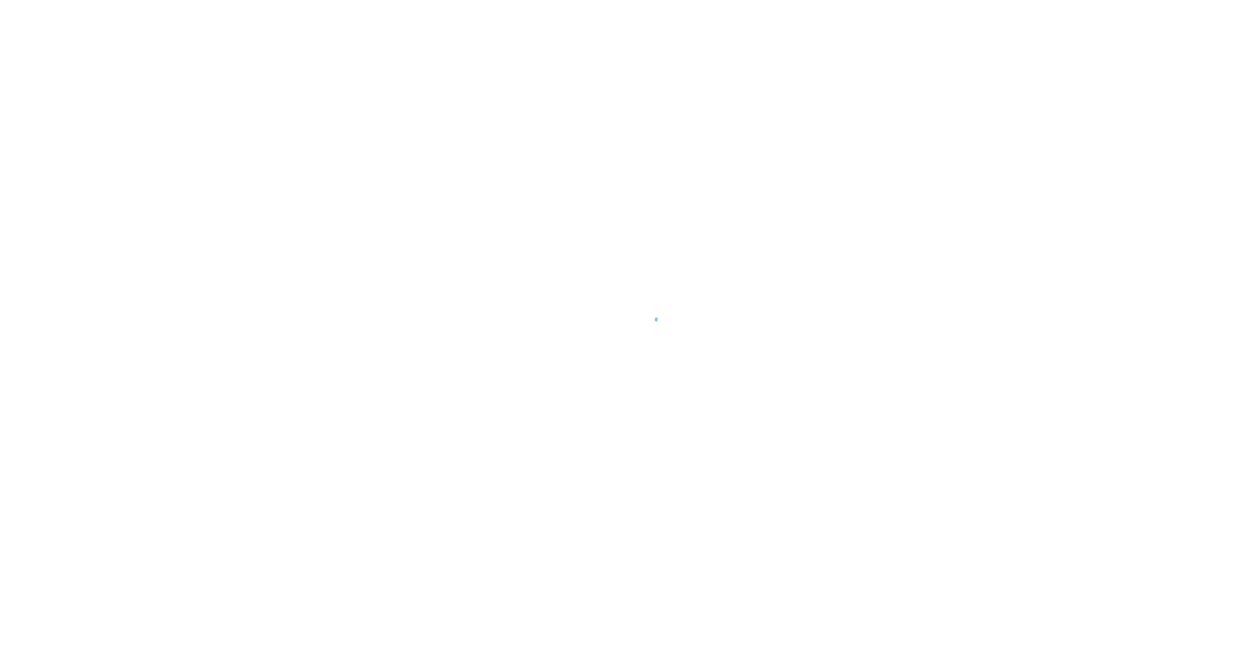 scroll, scrollTop: 0, scrollLeft: 0, axis: both 